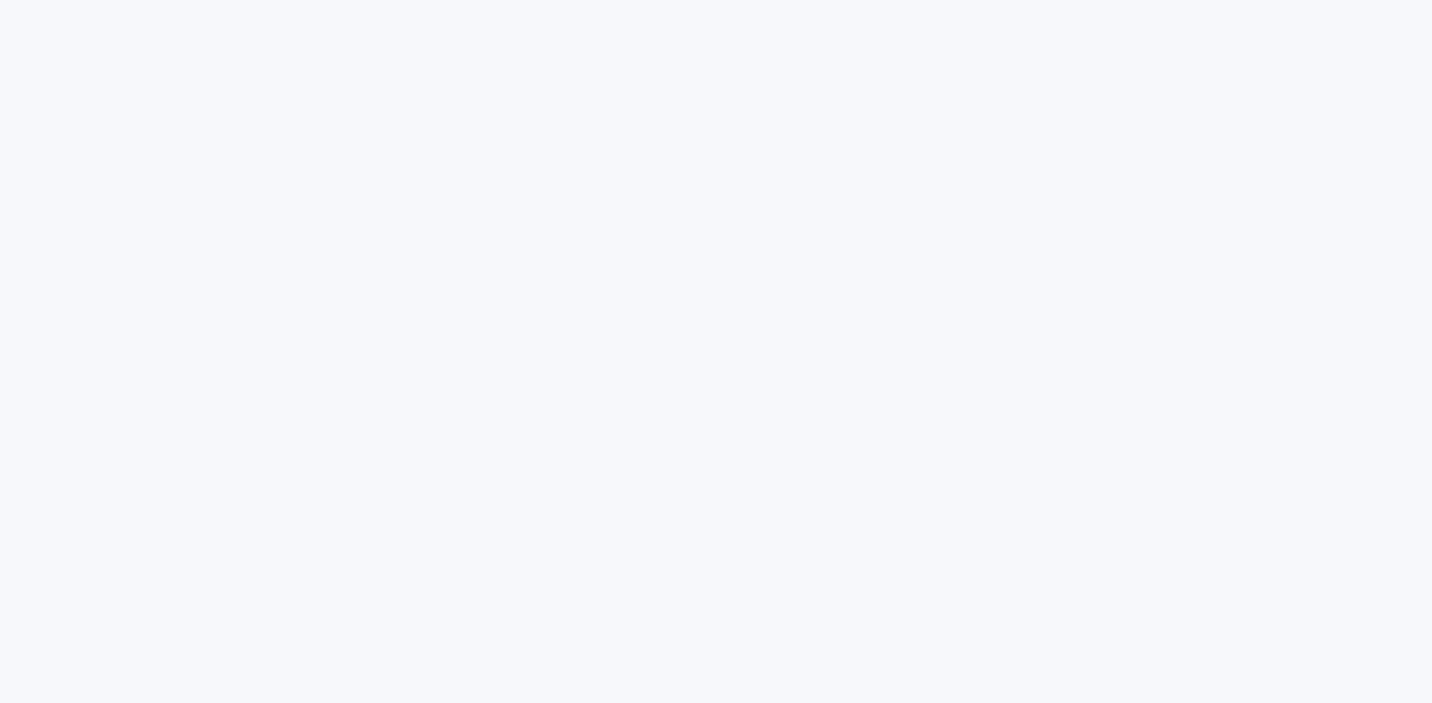 scroll, scrollTop: 0, scrollLeft: 0, axis: both 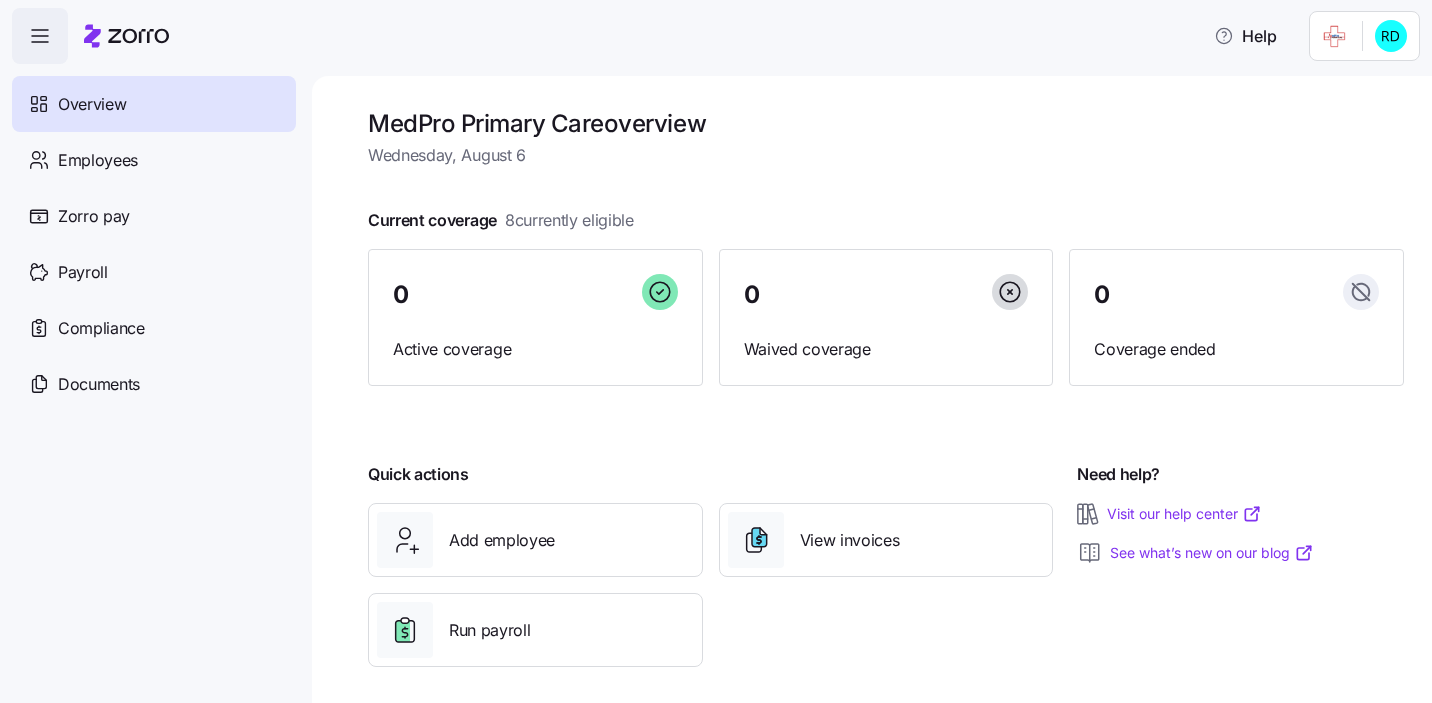 click on "MedPro Primary Care  overview" at bounding box center (886, 123) 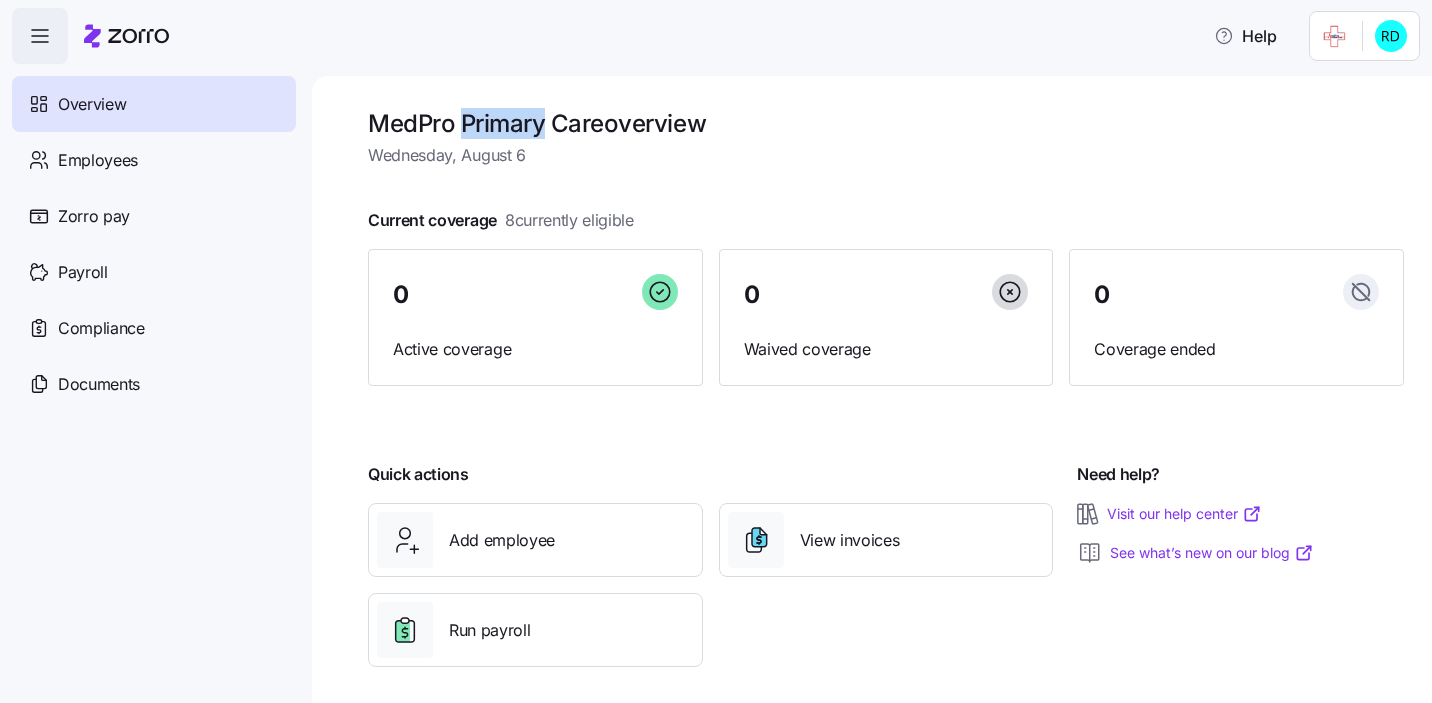 click on "MedPro Primary Care  overview" at bounding box center [886, 123] 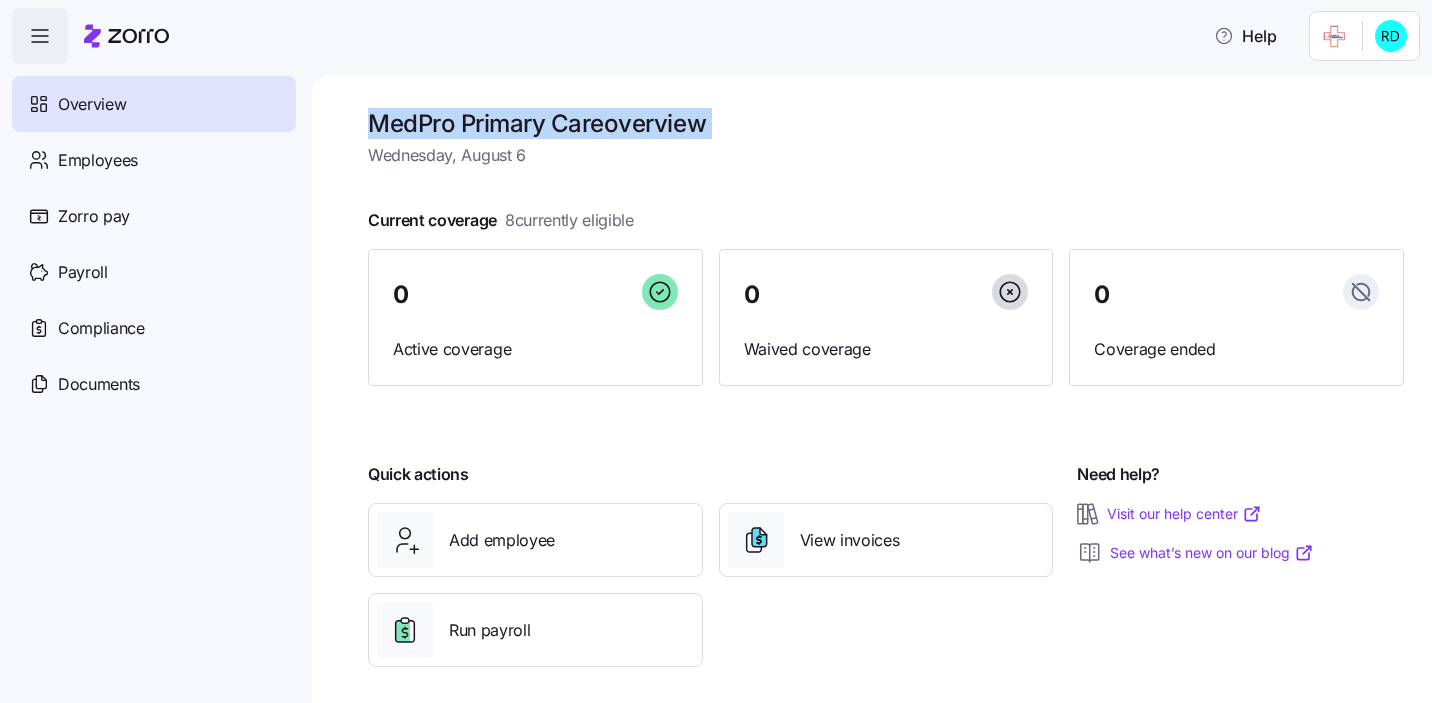 click on "MedPro Primary Care  overview" at bounding box center (886, 123) 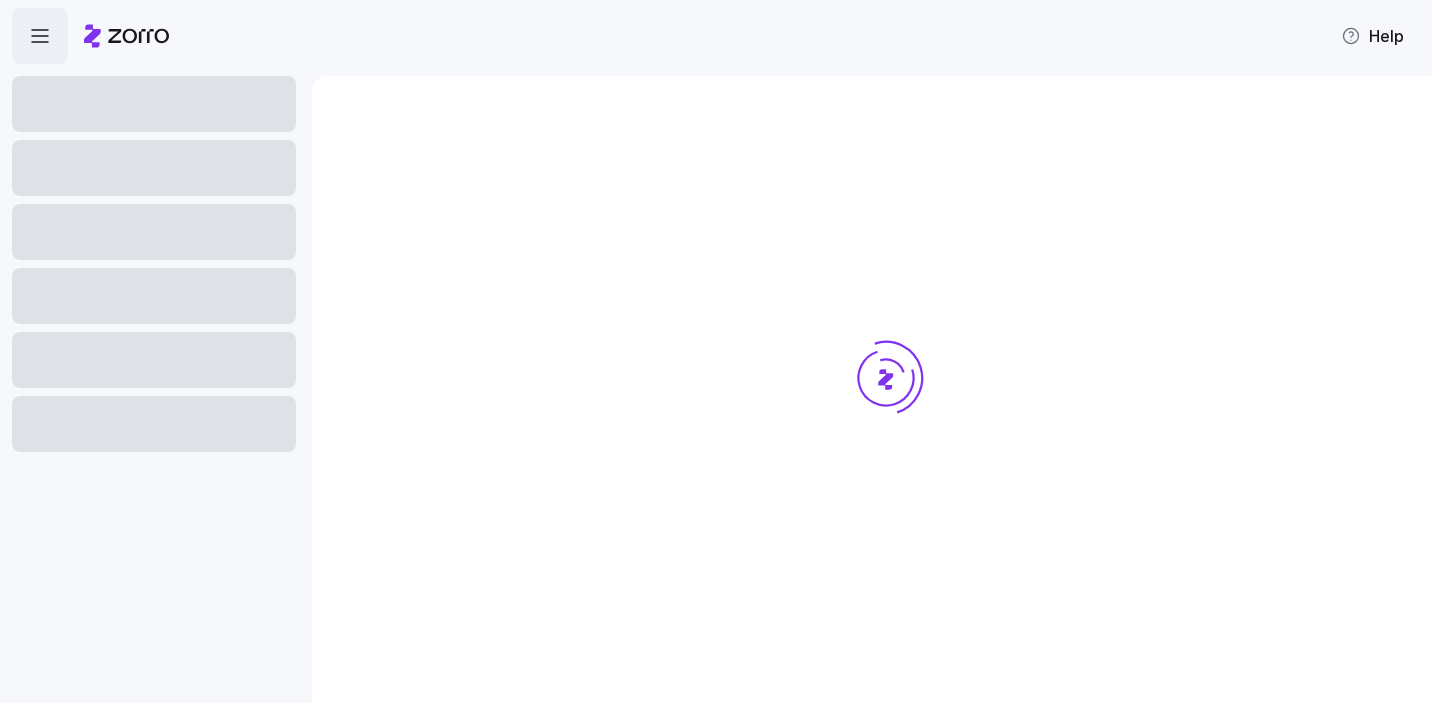 scroll, scrollTop: 0, scrollLeft: 0, axis: both 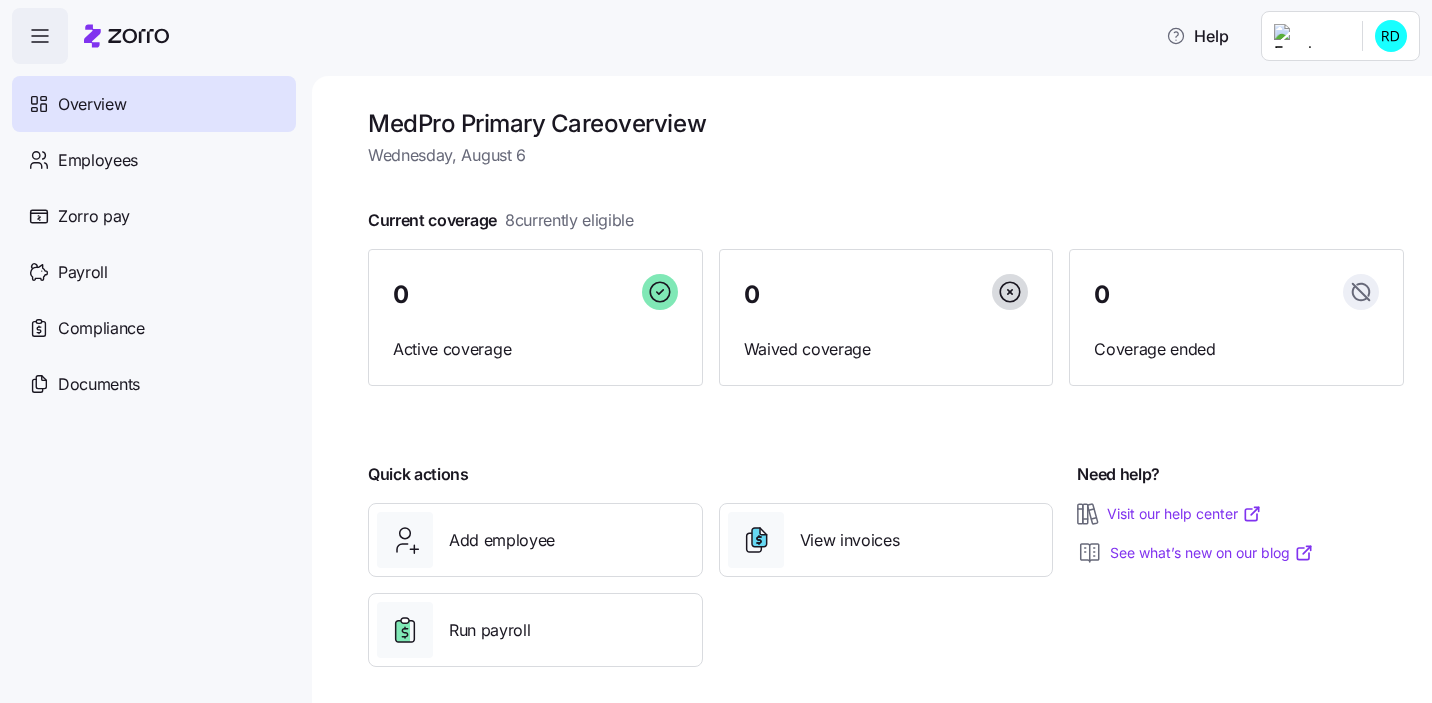 click on "Help Overview Employees Zorro pay Payroll Compliance Documents MedPro Primary Care  overview Wednesday, August 6 Current coverage 8  currently eligible 0 Active coverage 0 Waived coverage 0 Coverage ended Quick actions Add employee View invoices Run payroll Need help? Visit our help center See what’s new on our blog" at bounding box center [716, 345] 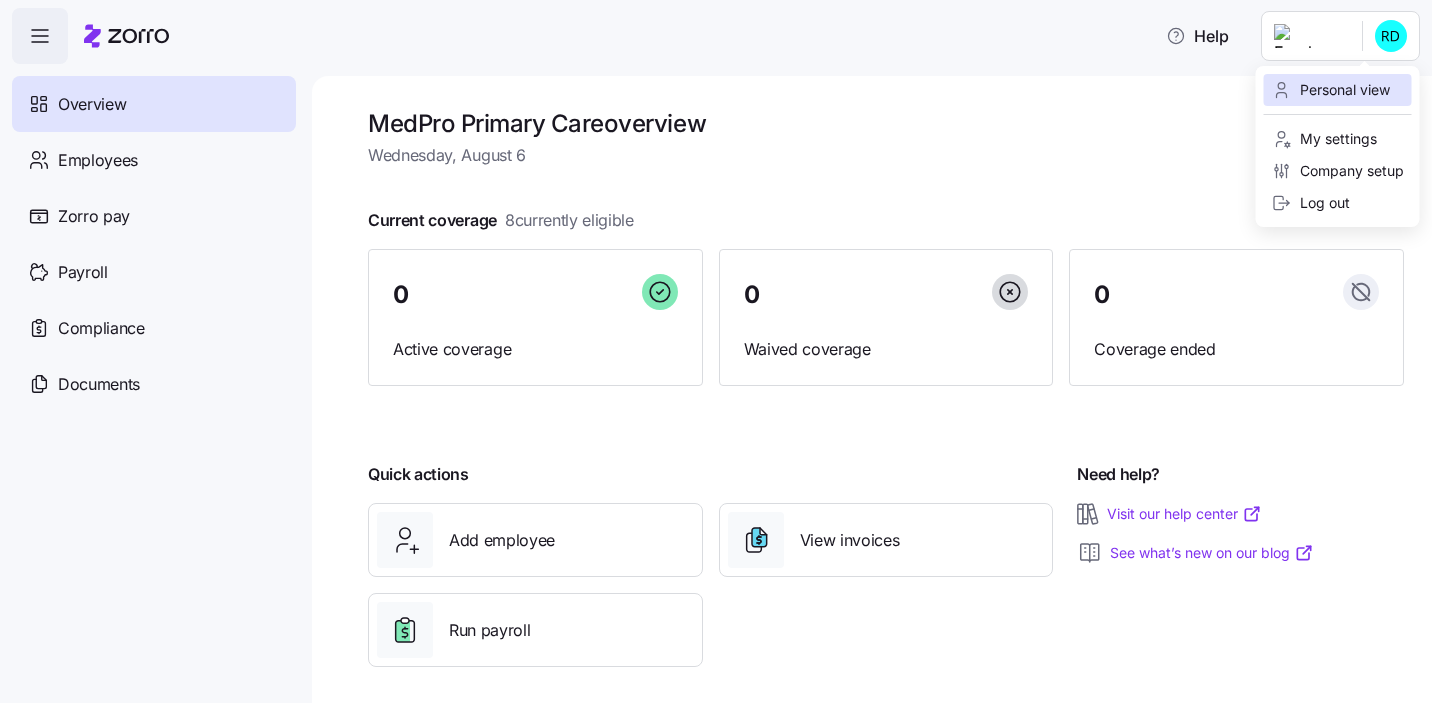 click on "Personal view" at bounding box center (1331, 90) 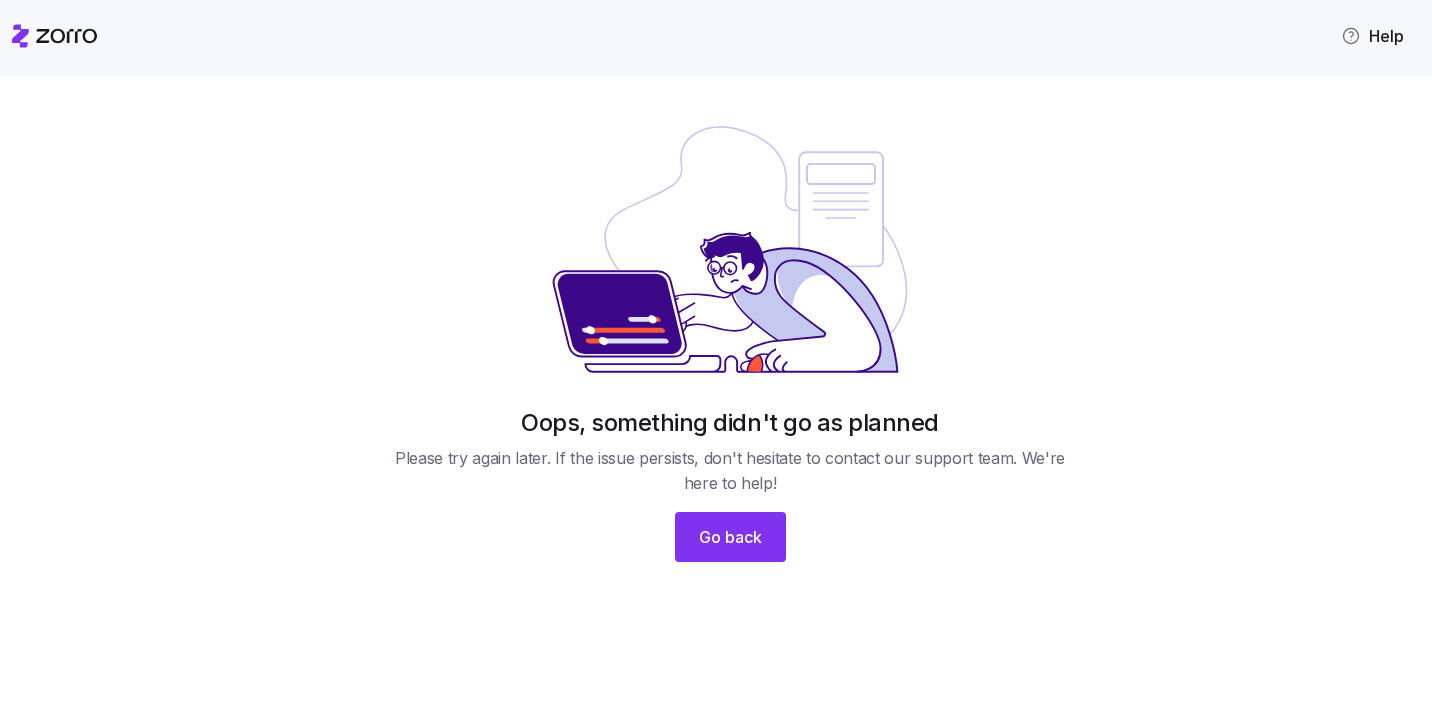 scroll, scrollTop: 0, scrollLeft: 0, axis: both 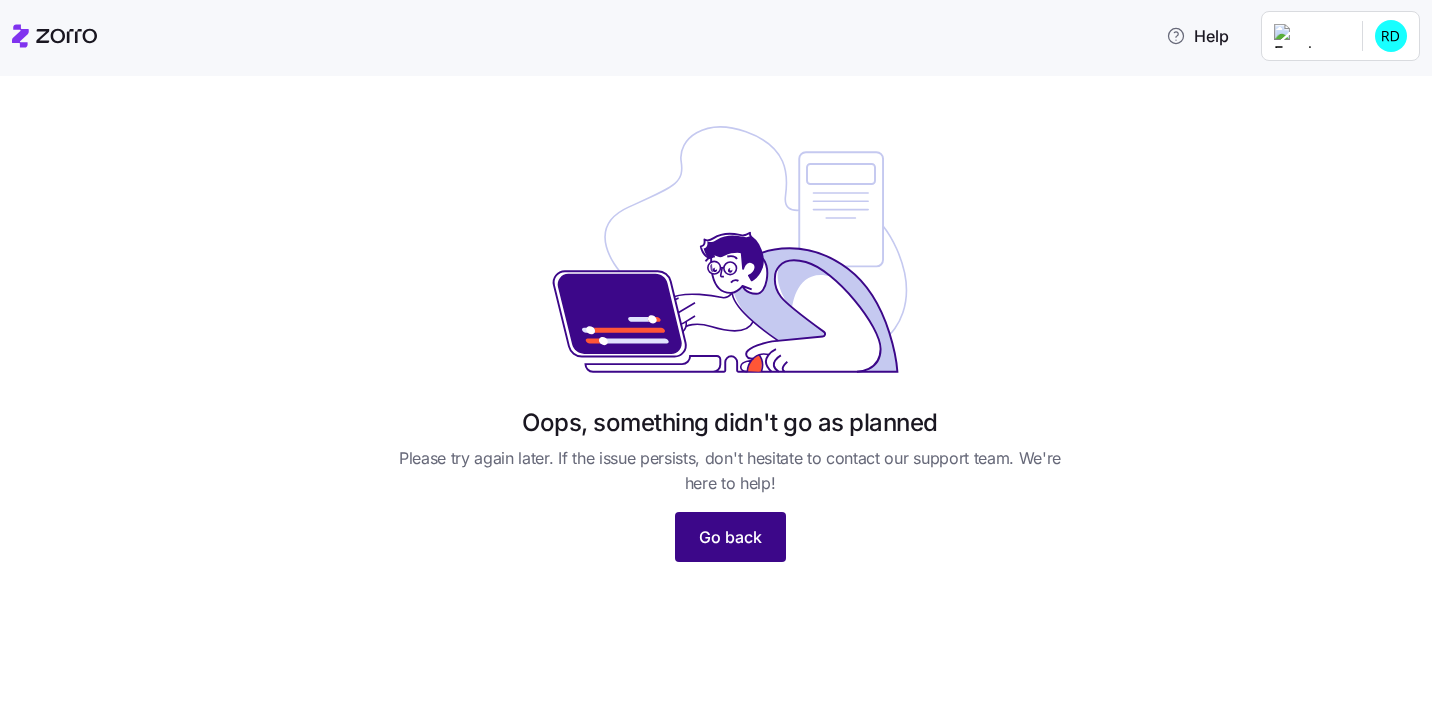 click on "Go back" at bounding box center [730, 537] 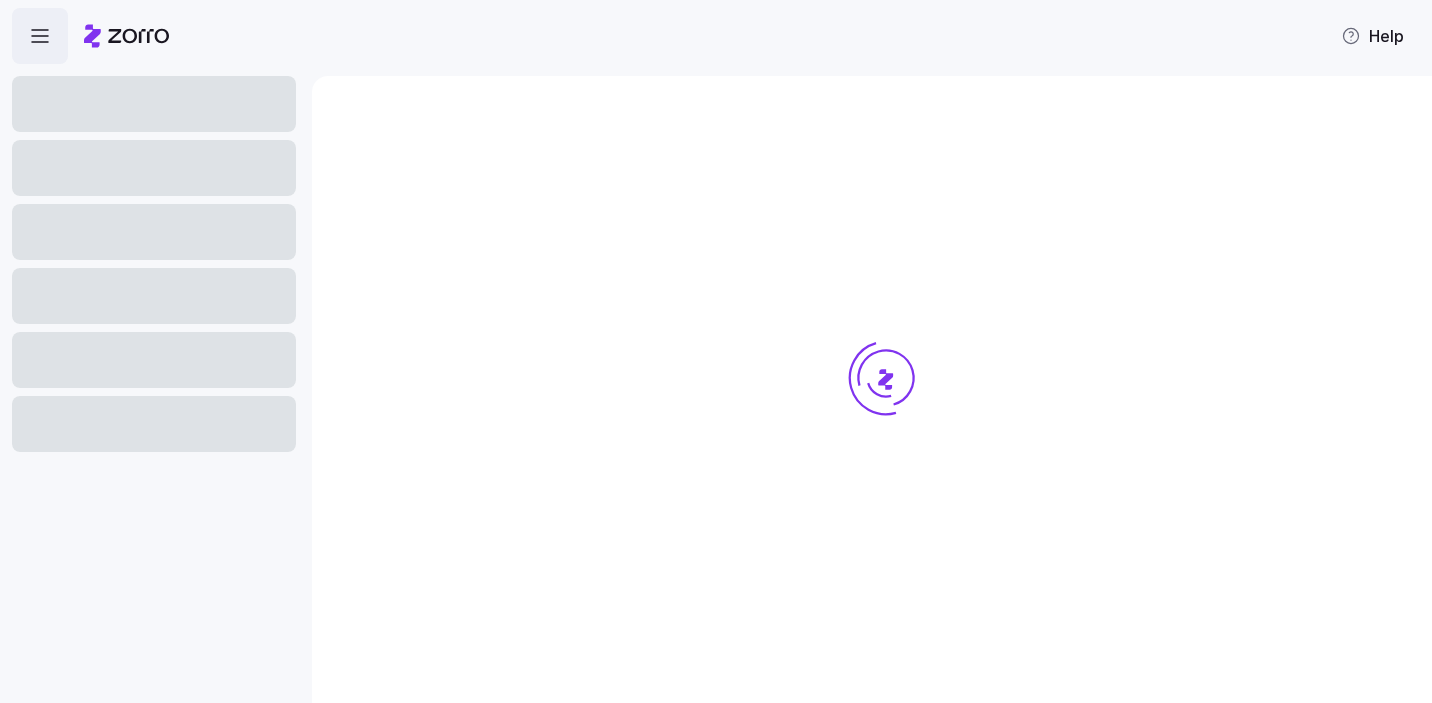 scroll, scrollTop: 0, scrollLeft: 0, axis: both 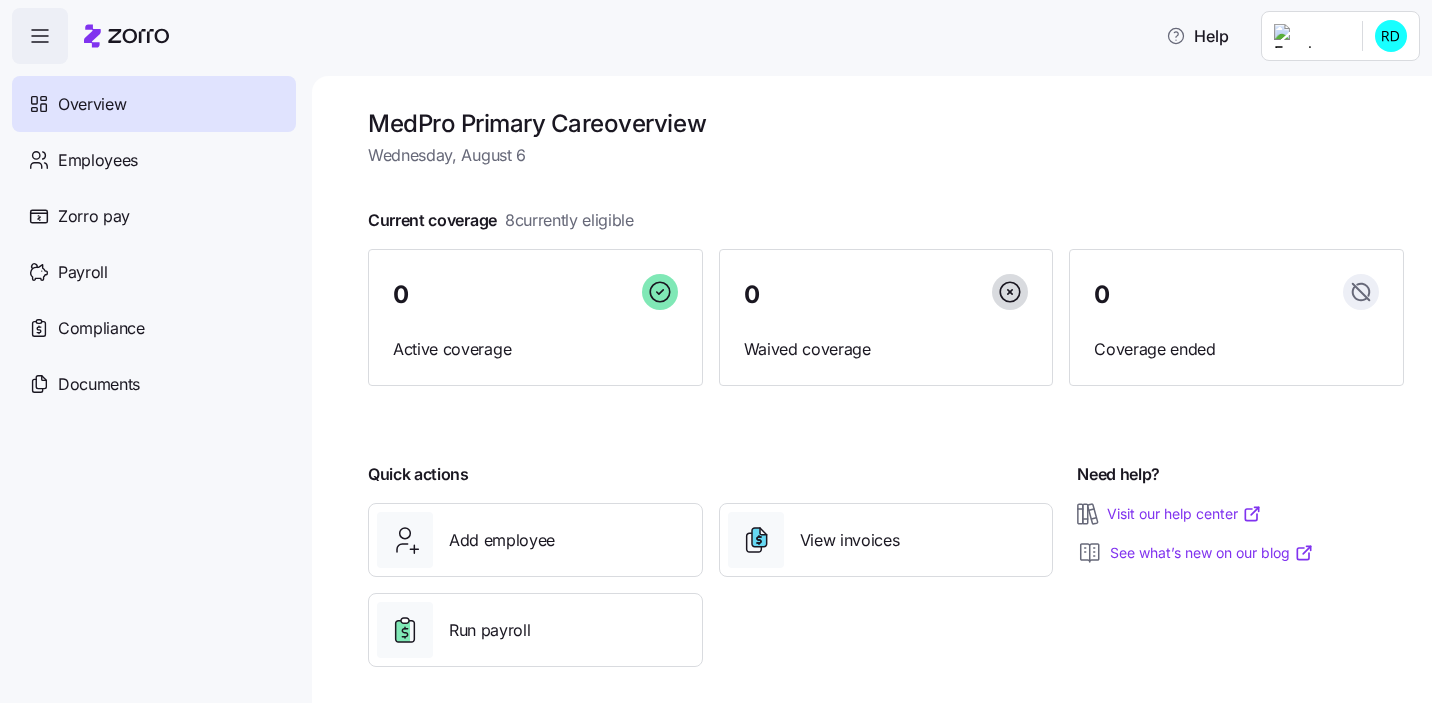 click on "Help Overview Employees Zorro pay Payroll Compliance Documents MedPro Primary Care  overview Wednesday, August 6 Current coverage 8  currently eligible 0 Active coverage 0 Waived coverage 0 Coverage ended Quick actions Add employee View invoices Run payroll Need help? Visit our help center See what’s new on our blog" at bounding box center (716, 345) 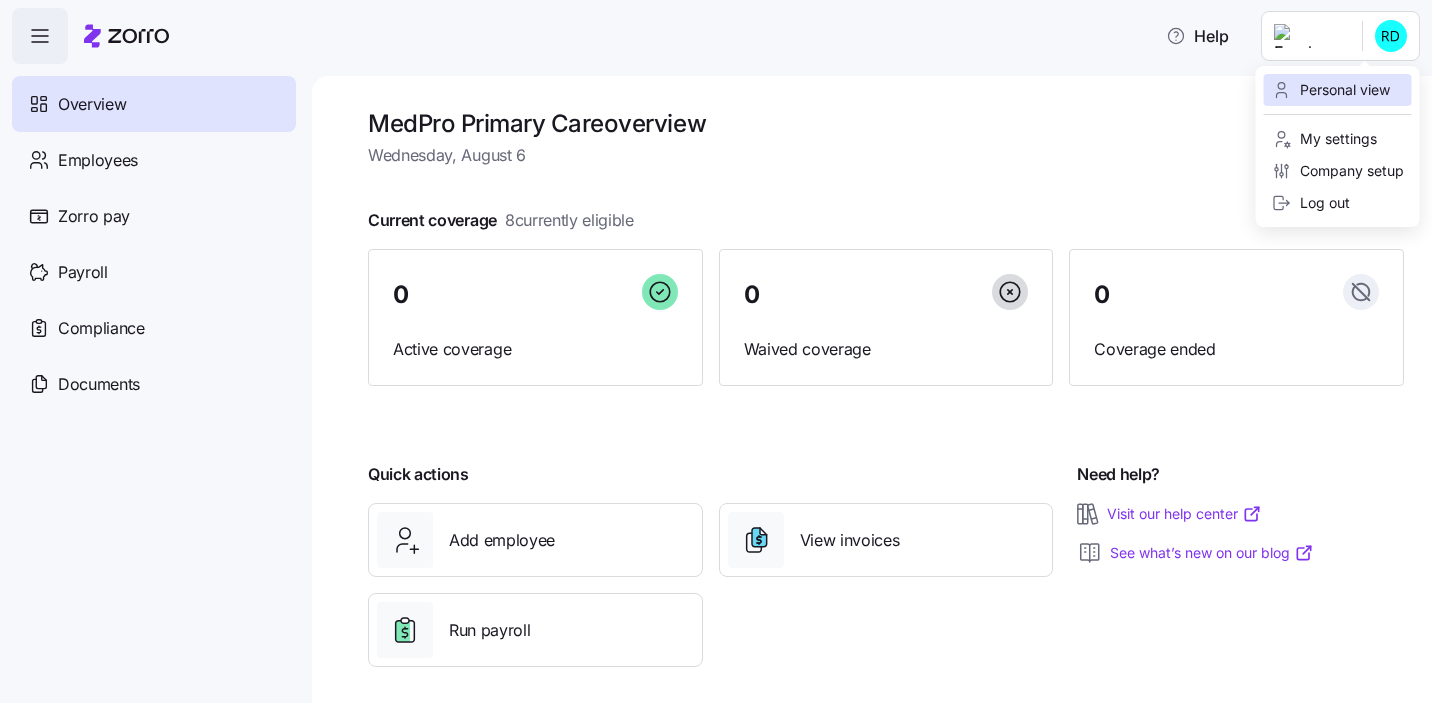 click on "Personal view" at bounding box center [1338, 90] 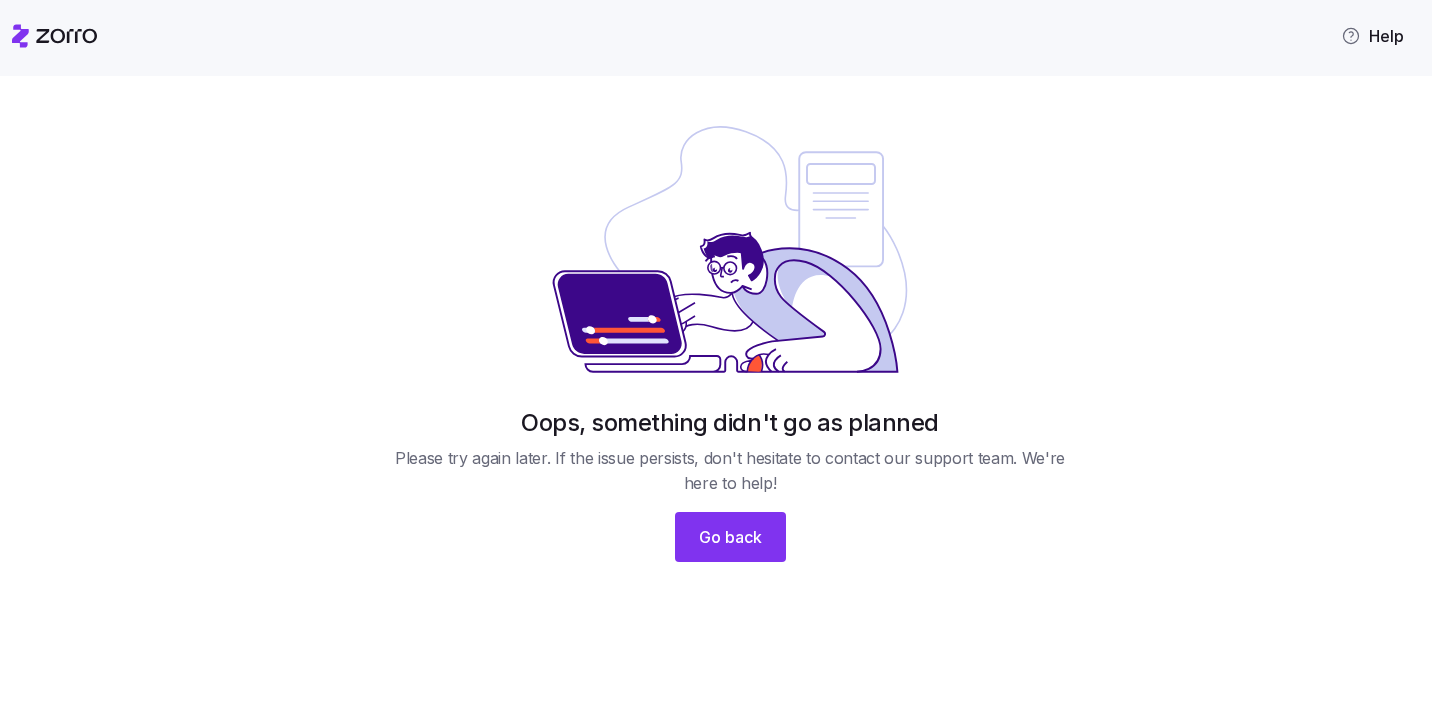 scroll, scrollTop: 0, scrollLeft: 0, axis: both 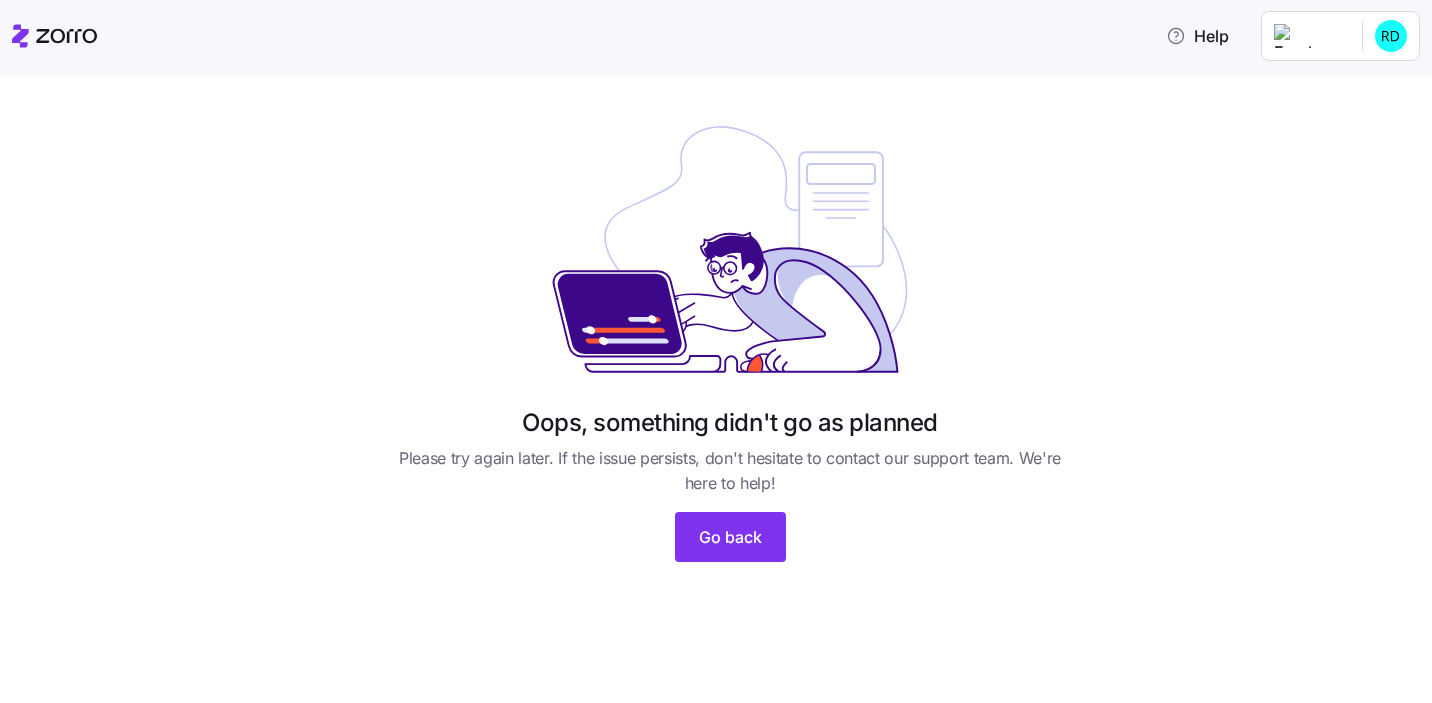 click on "Help Oops, something didn't go as planned Please try again later. If the issue persists, don't hesitate to contact our support team. We're here to help! Go back" at bounding box center [716, 345] 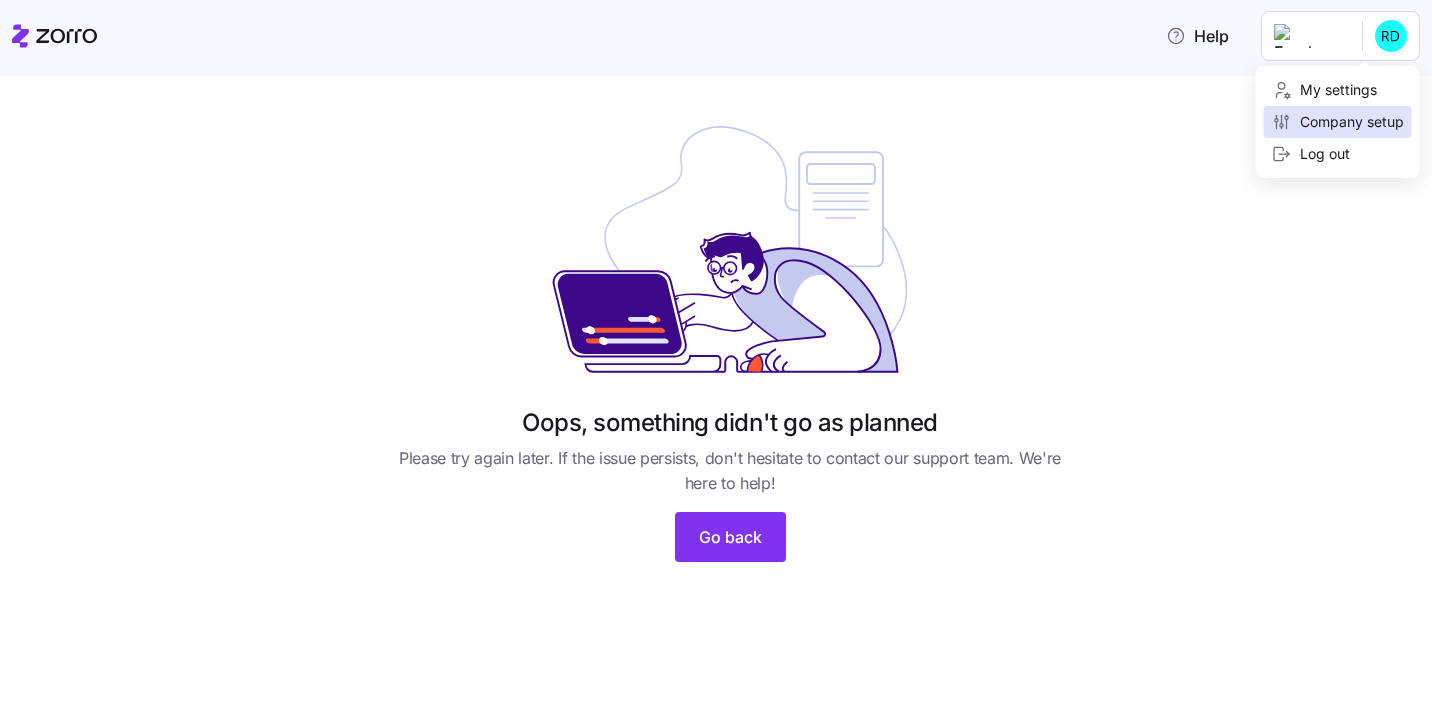 click on "Help Oops, something didn't go as planned Please try again later. If the issue persists, don't hesitate to contact our support team. We're here to help! Go back My settings Company setup Log out" at bounding box center (716, 345) 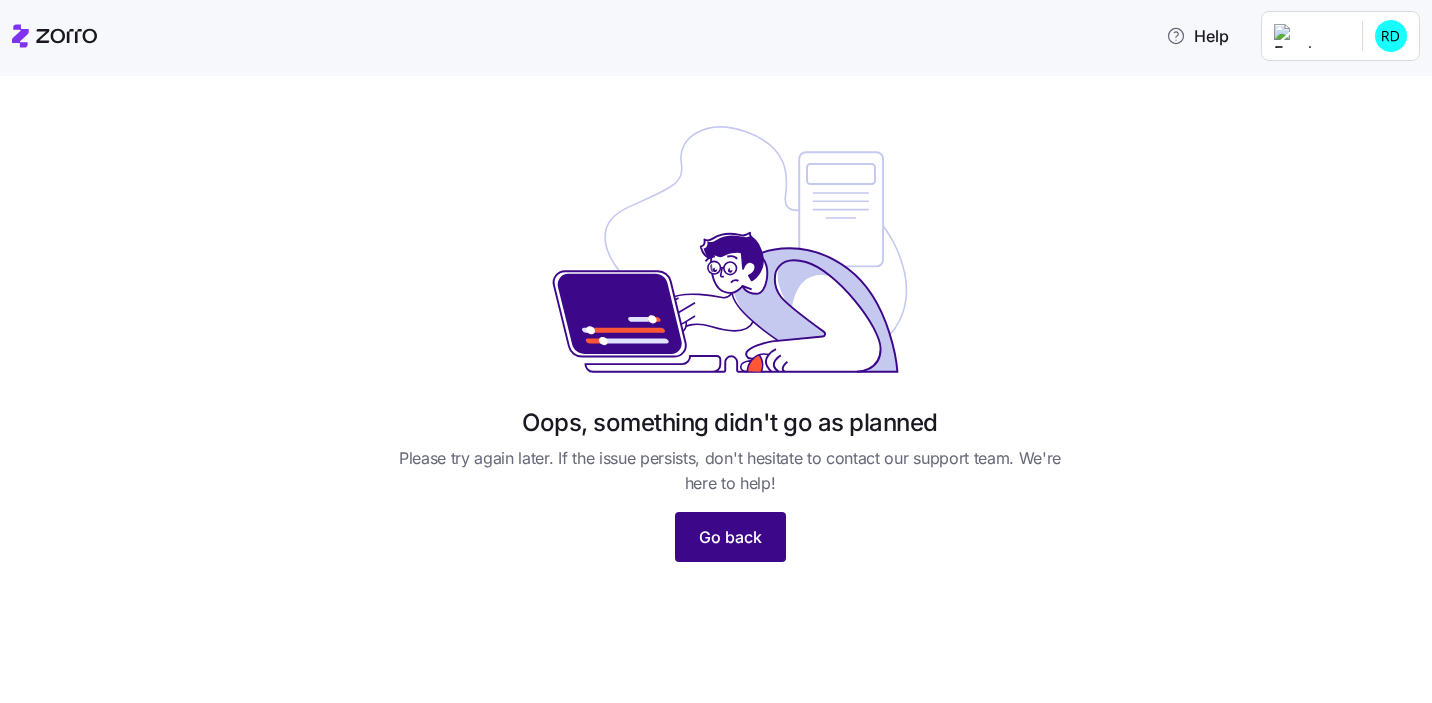 click on "Go back" at bounding box center (730, 537) 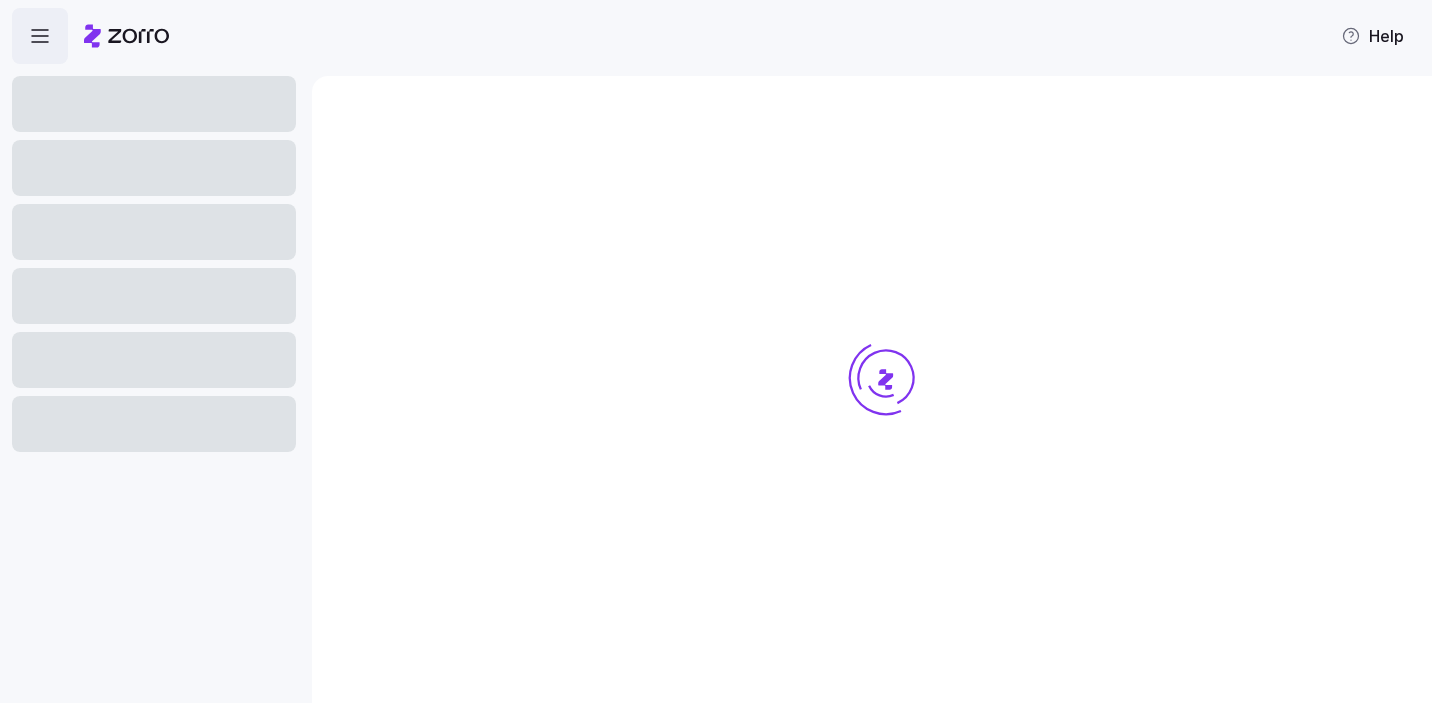 scroll, scrollTop: 0, scrollLeft: 0, axis: both 